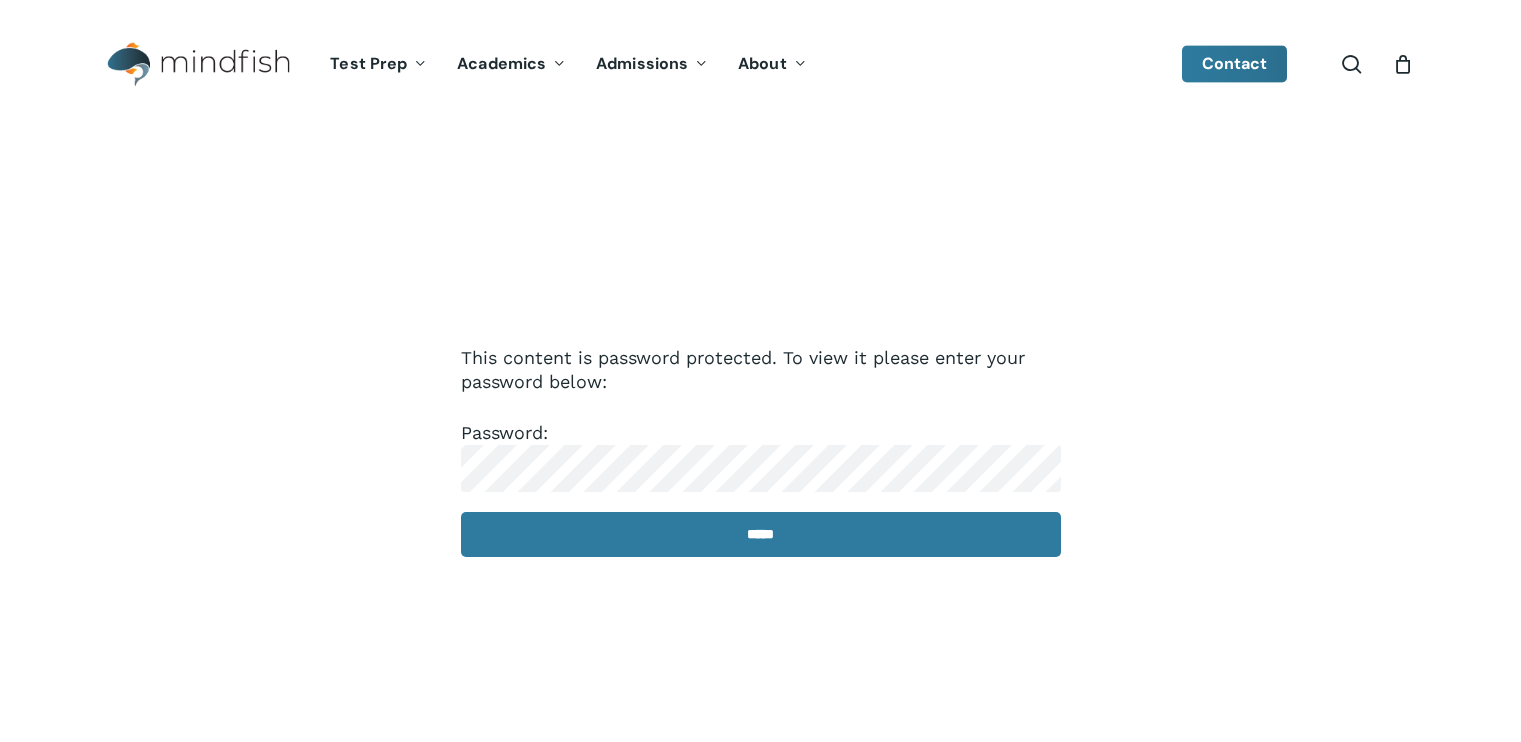 scroll, scrollTop: 0, scrollLeft: 0, axis: both 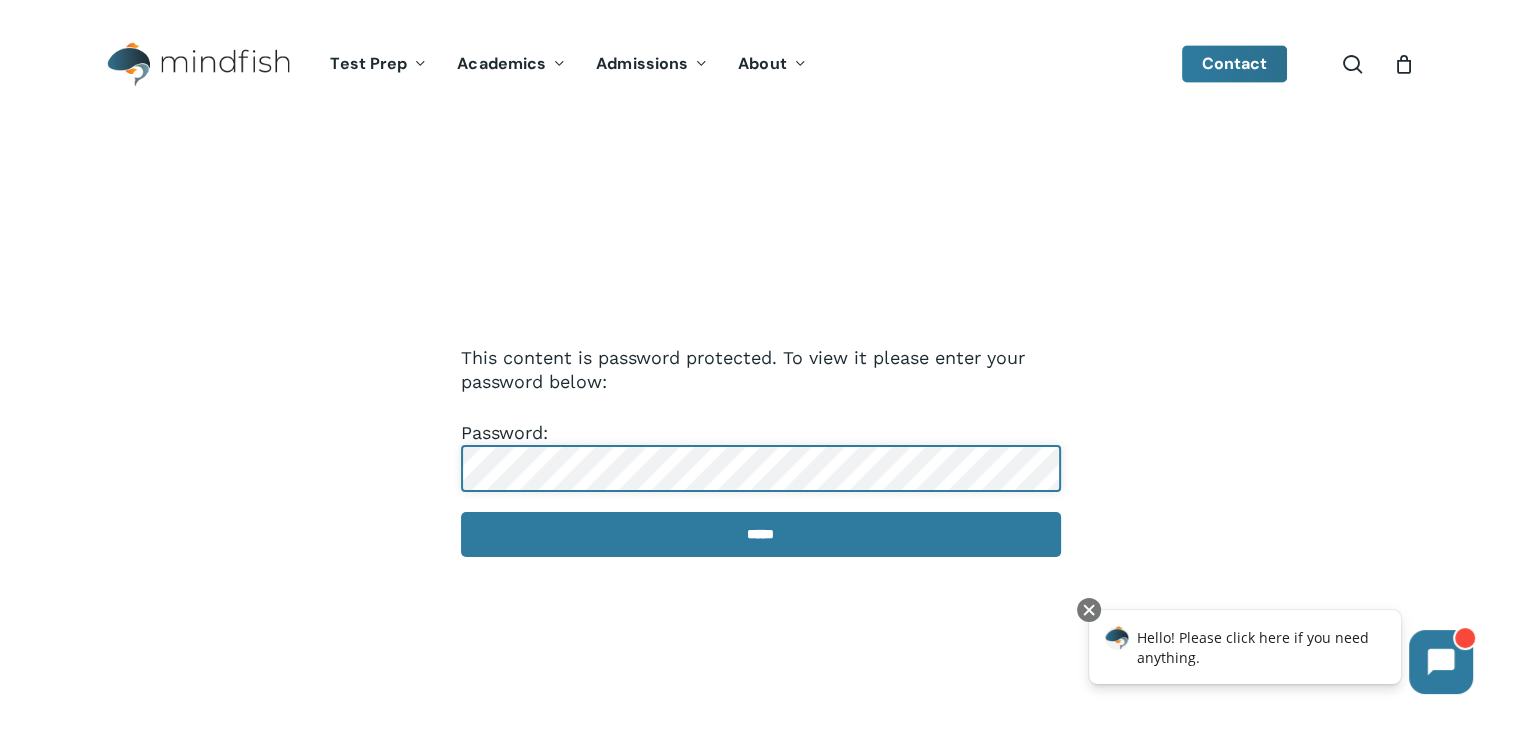 click on "*****" at bounding box center [761, 534] 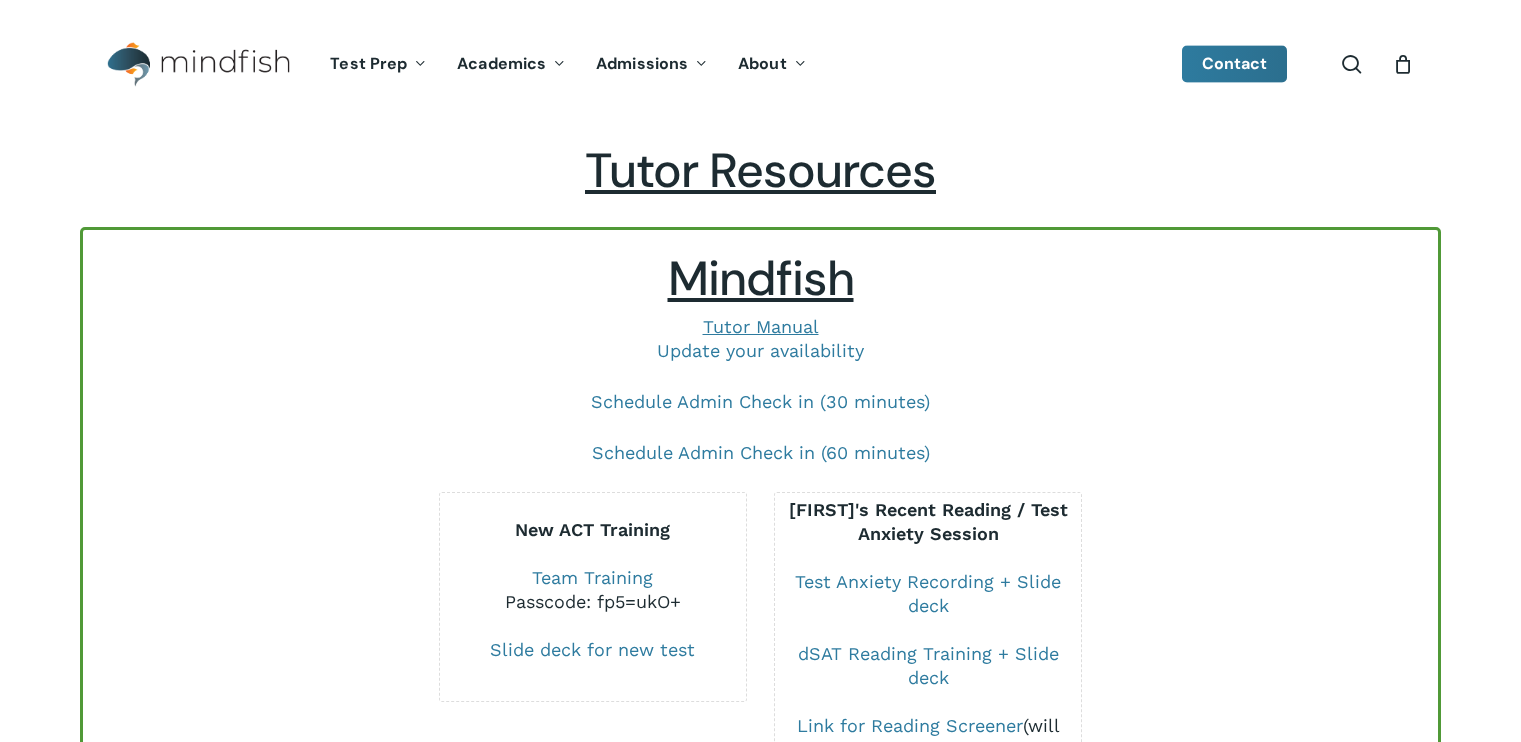 scroll, scrollTop: 0, scrollLeft: 0, axis: both 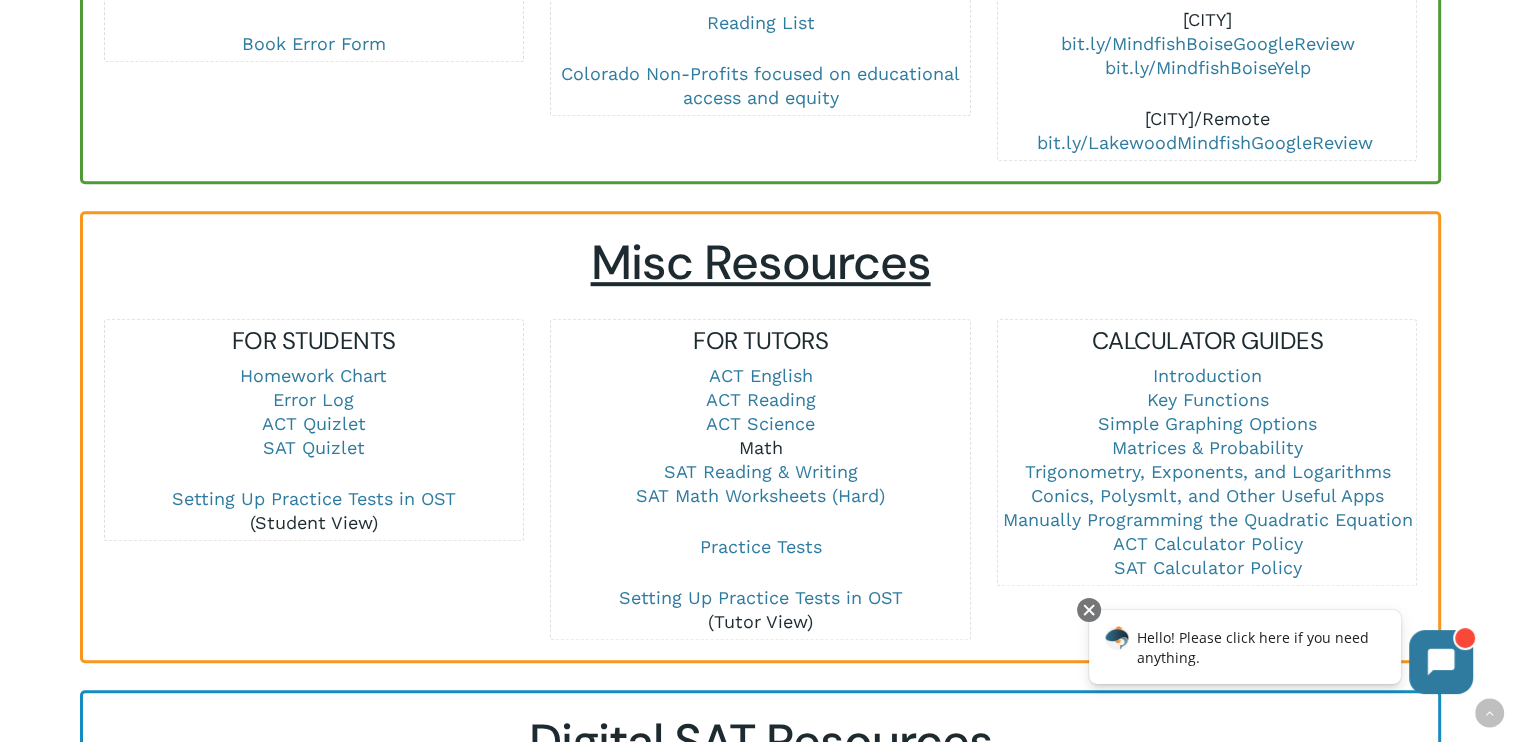 click on "Math" at bounding box center (760, 447) 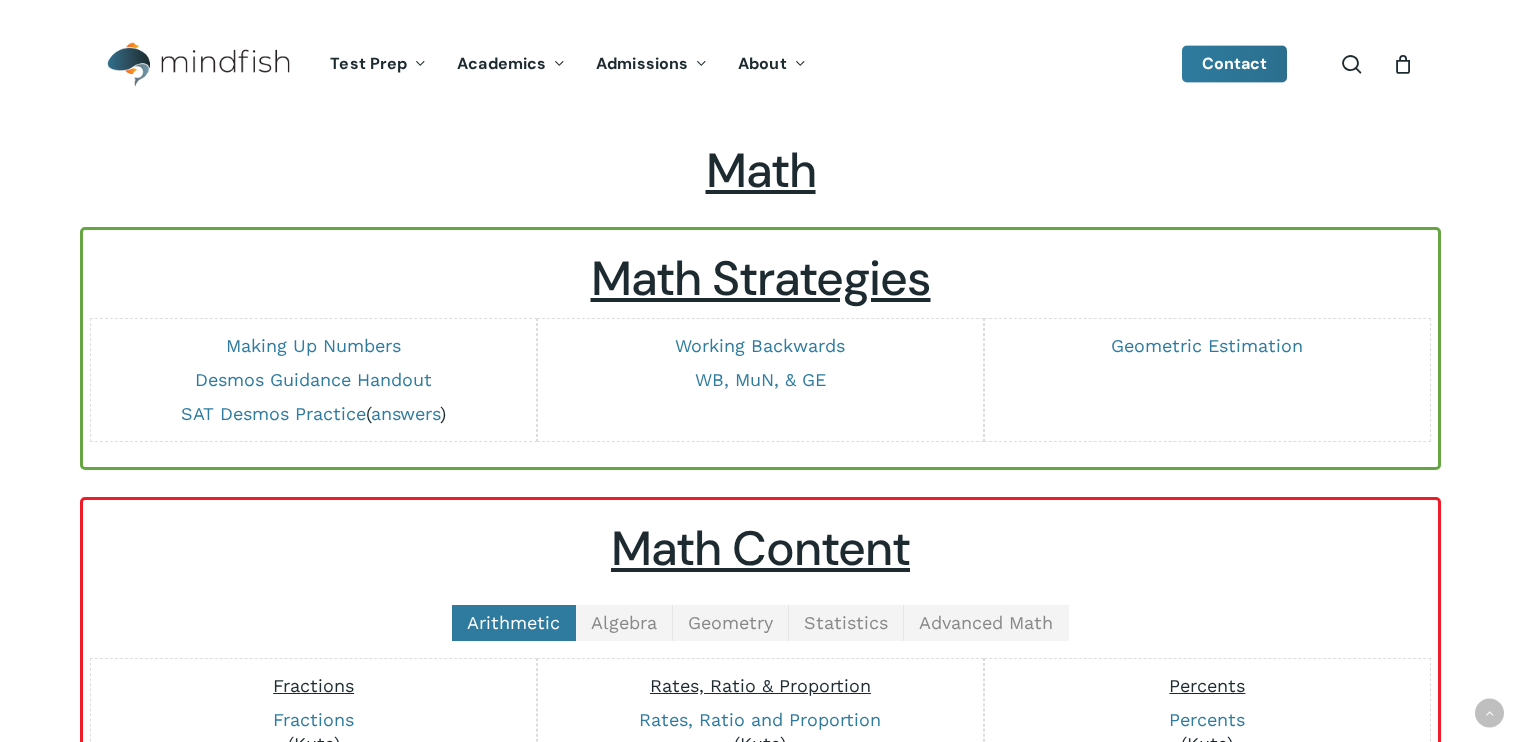 scroll, scrollTop: 384, scrollLeft: 0, axis: vertical 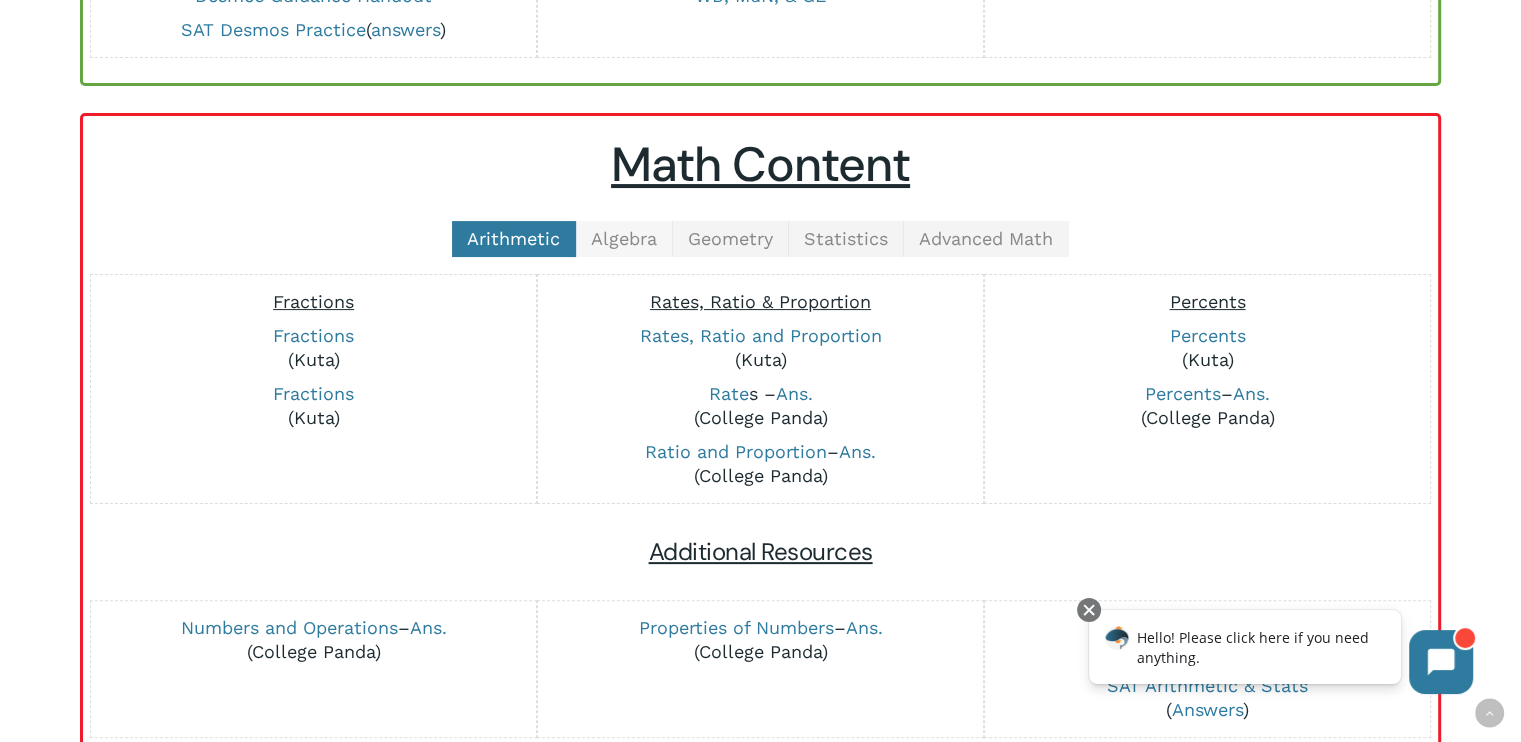 click on "Algebra" at bounding box center [624, 239] 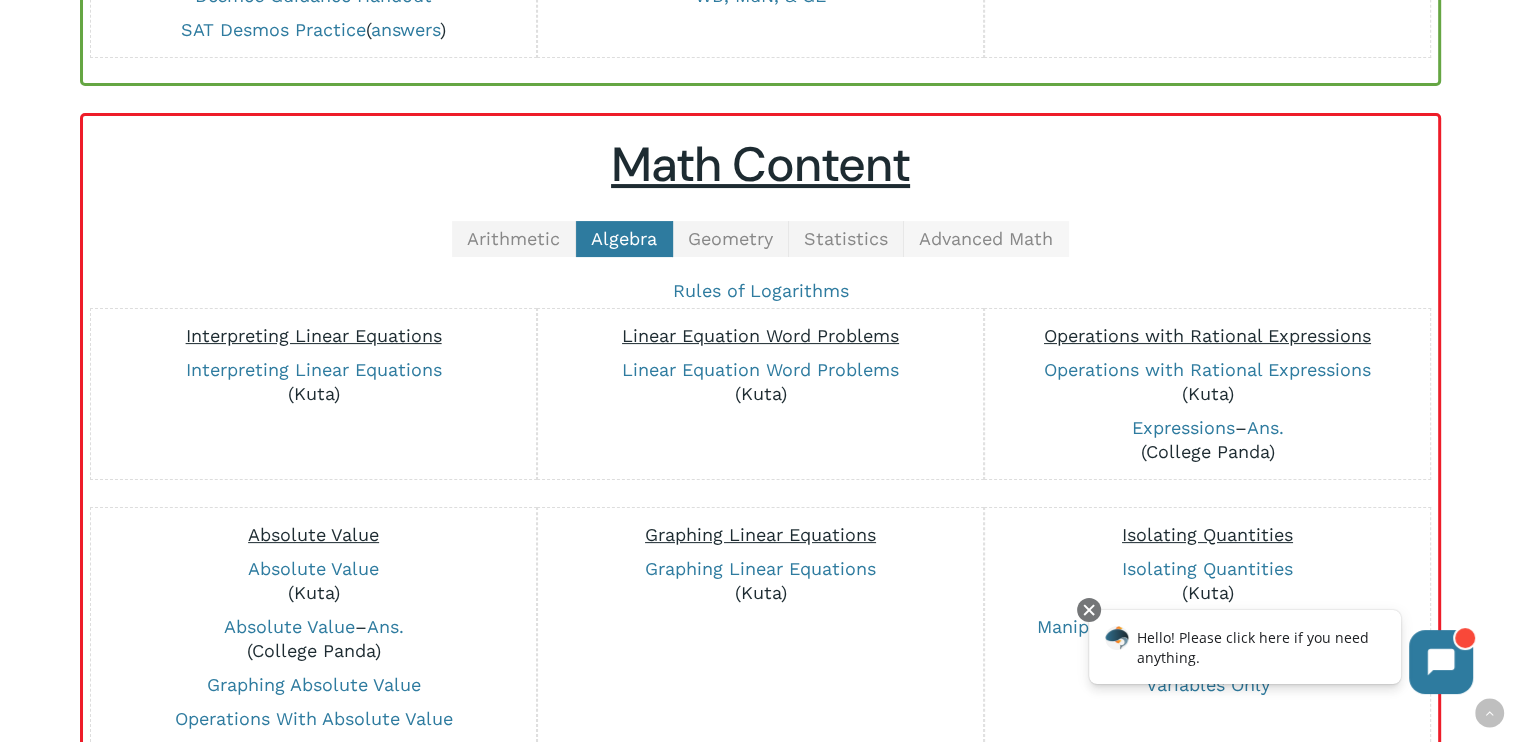 click on "Advanced Math" at bounding box center [986, 238] 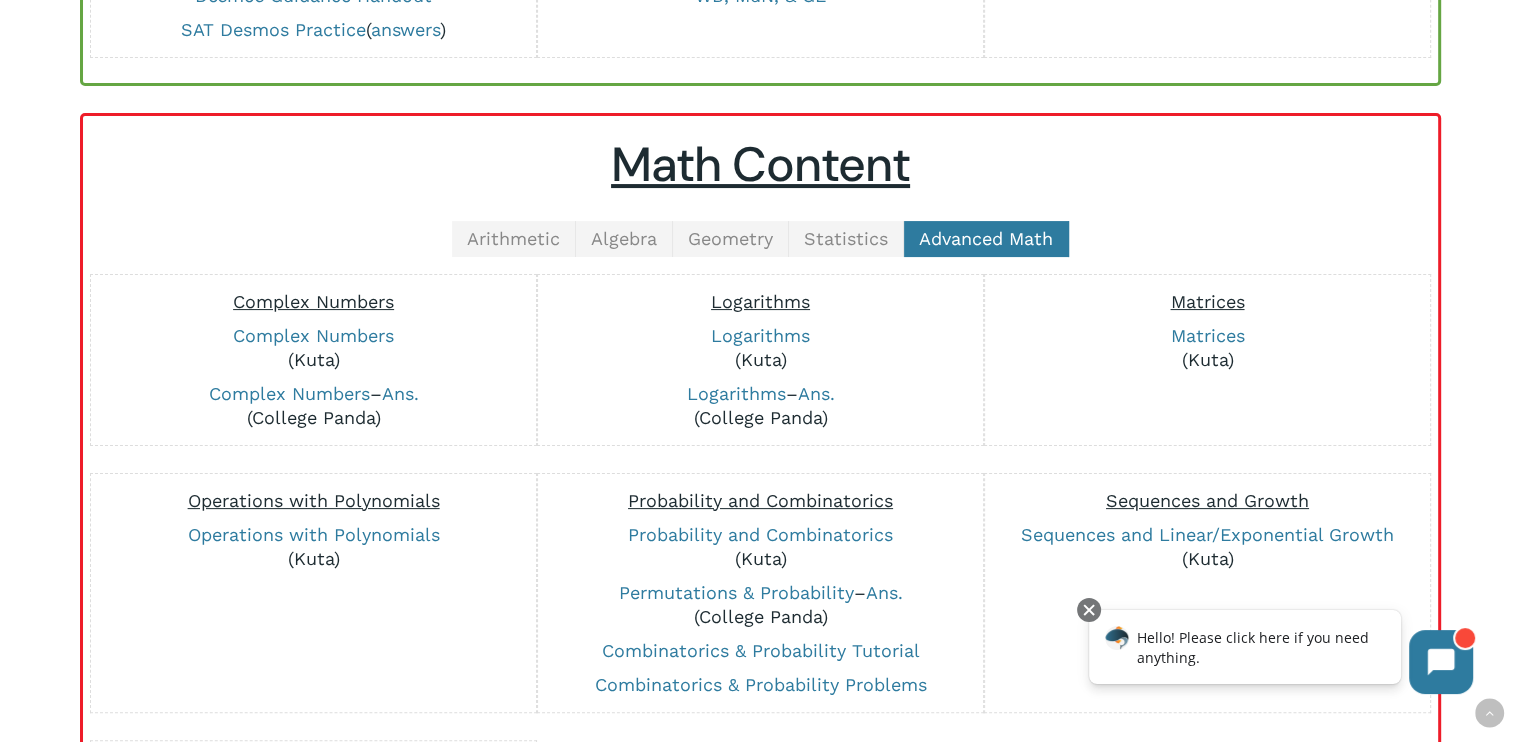 scroll, scrollTop: 375, scrollLeft: 0, axis: vertical 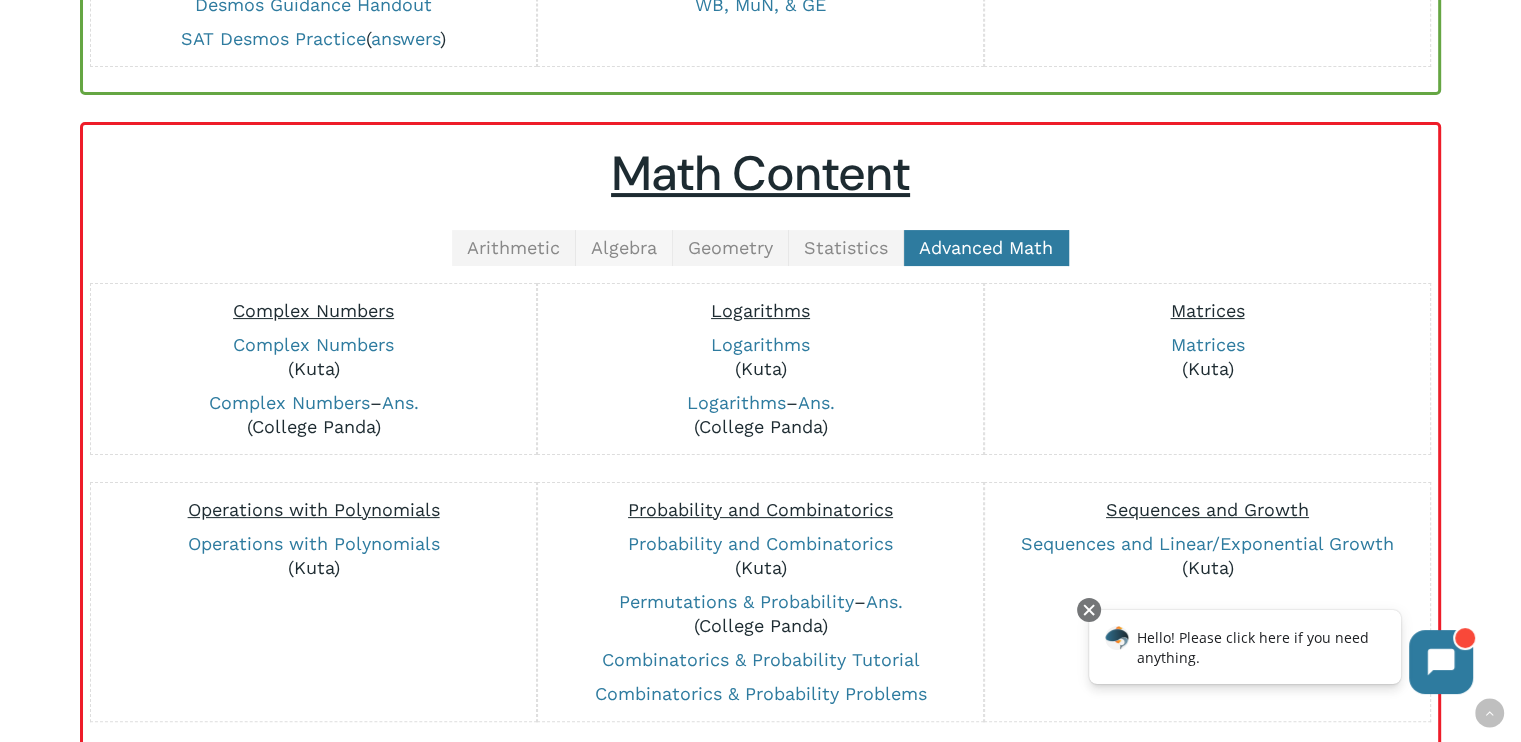 click on "Algebra" at bounding box center [624, 248] 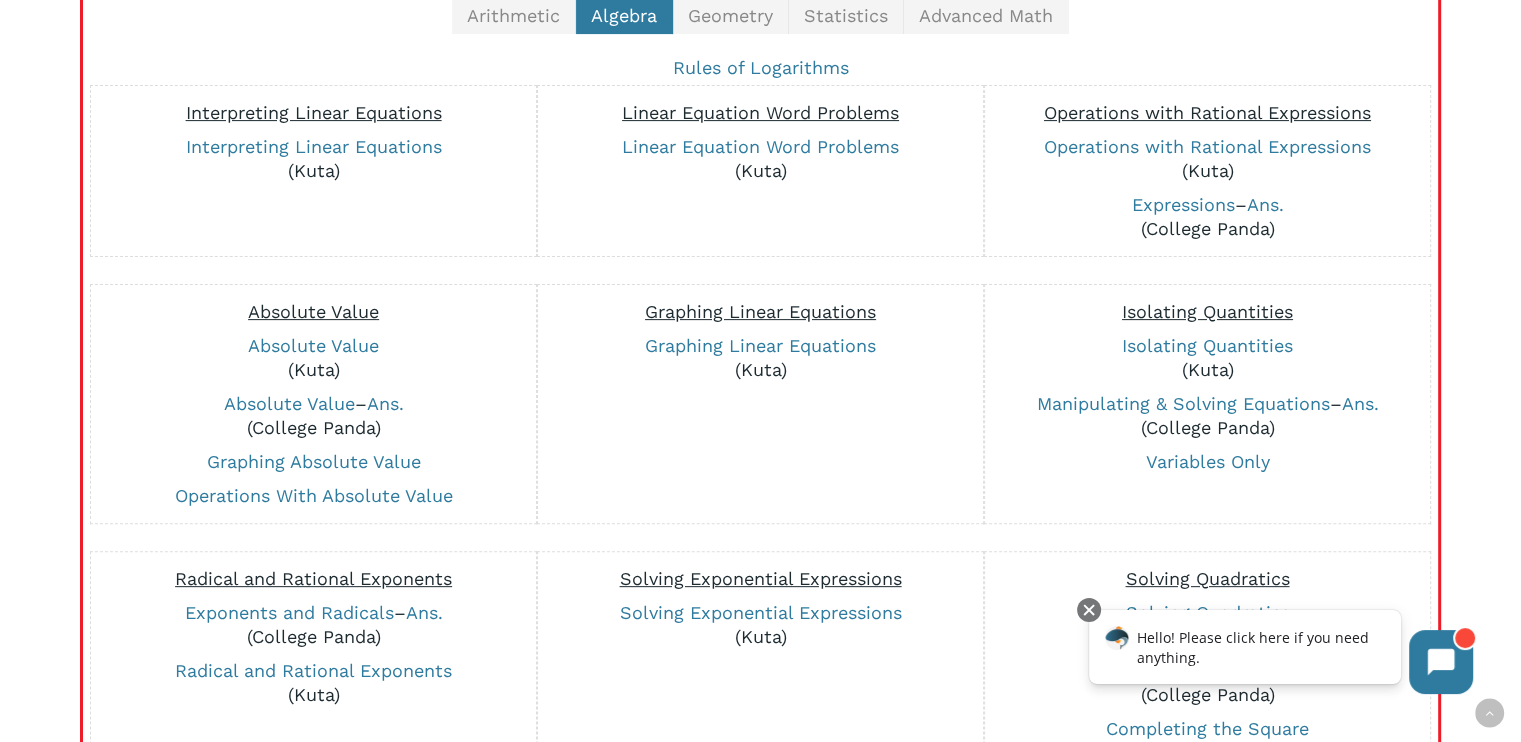 scroll, scrollTop: 608, scrollLeft: 0, axis: vertical 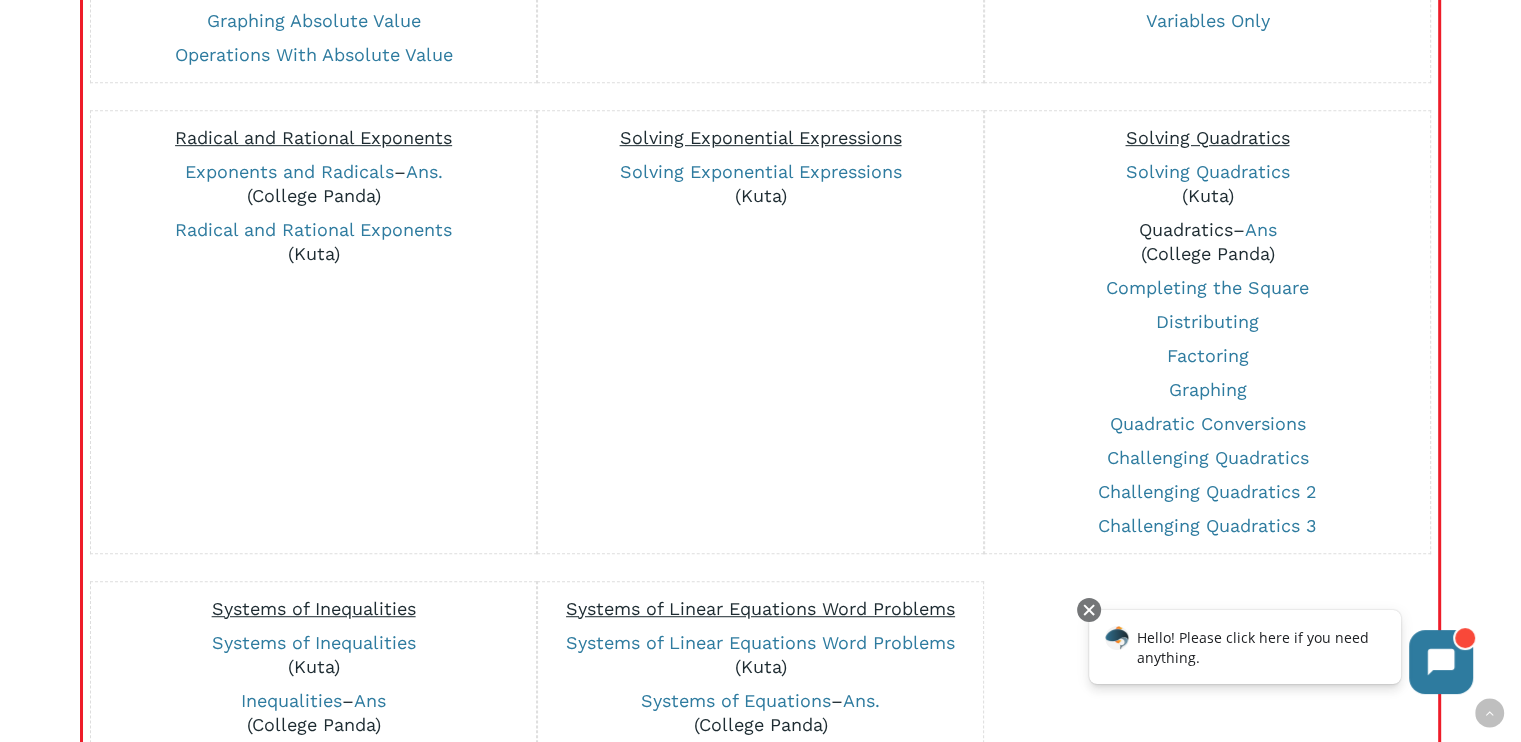 click on "Quadratics" at bounding box center [1185, 229] 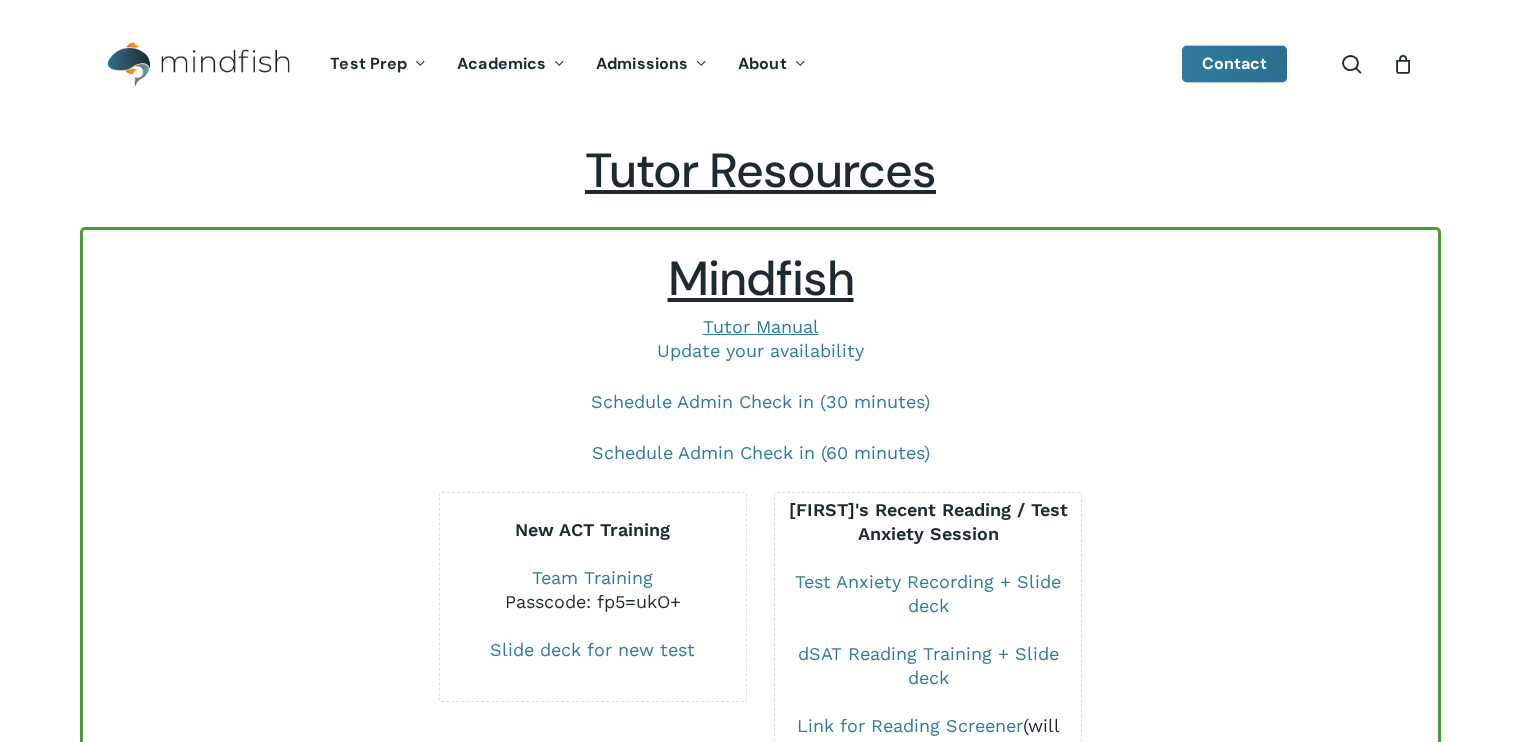 scroll, scrollTop: 0, scrollLeft: 0, axis: both 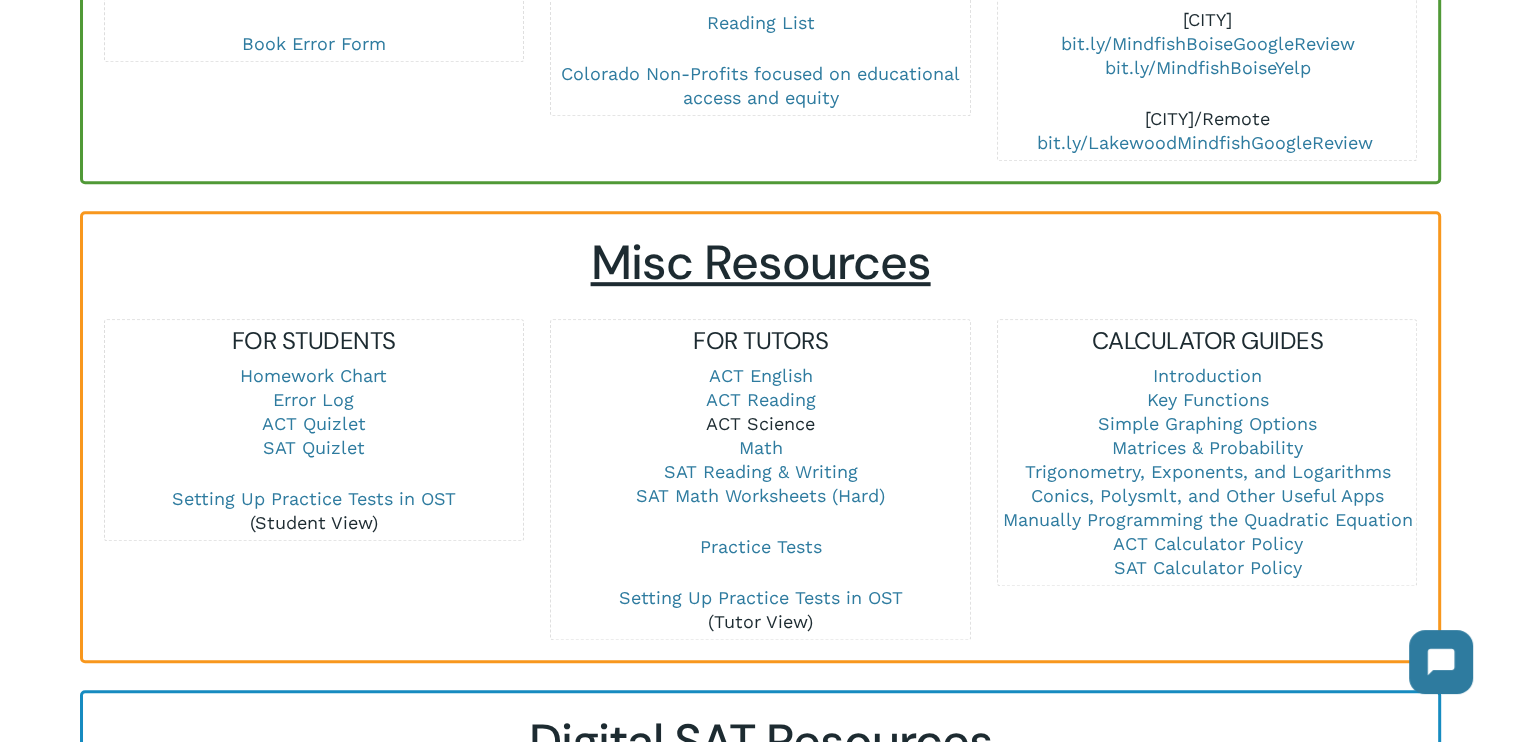 click on "ACT Science" at bounding box center (760, 423) 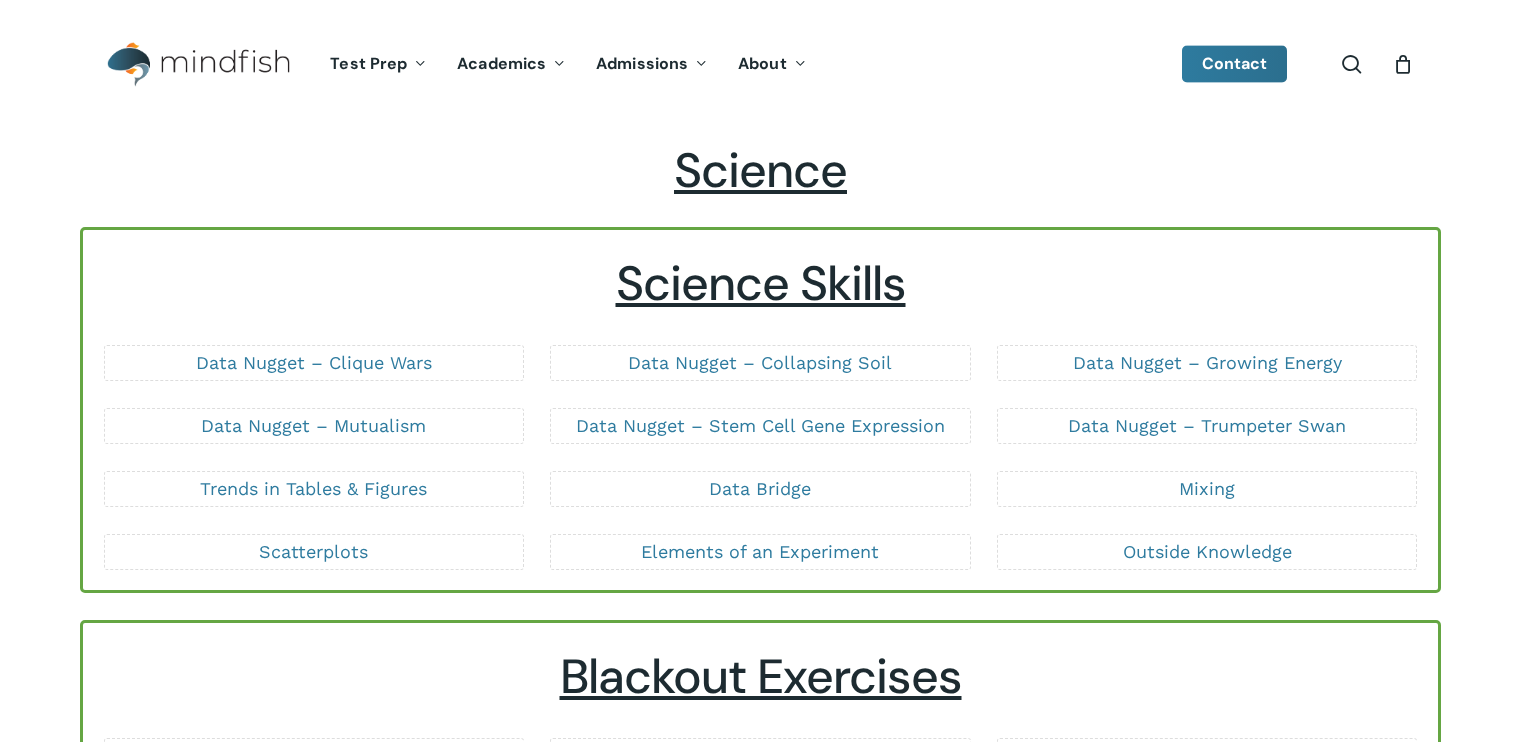 scroll, scrollTop: 0, scrollLeft: 0, axis: both 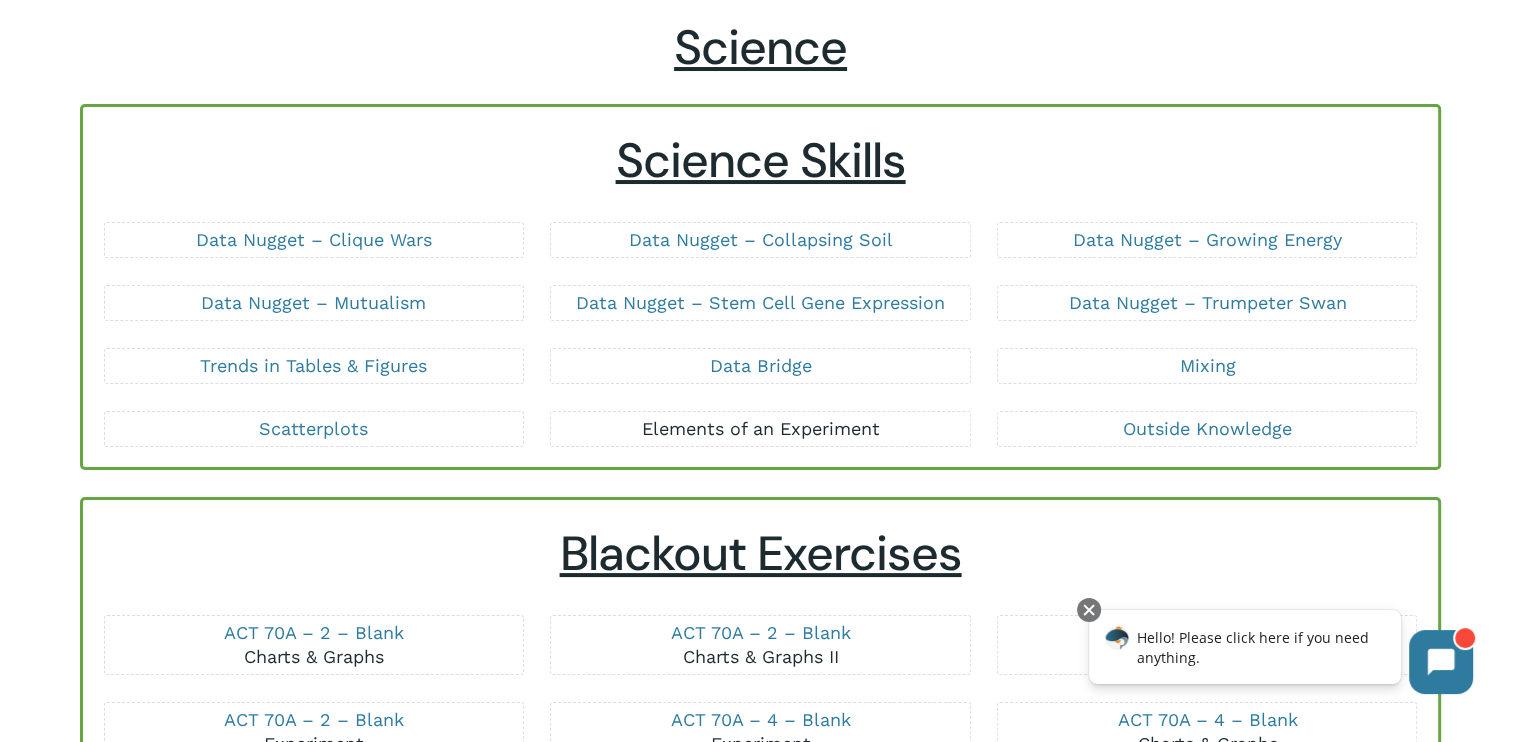 click on "Elements of an Experiment" at bounding box center [760, 428] 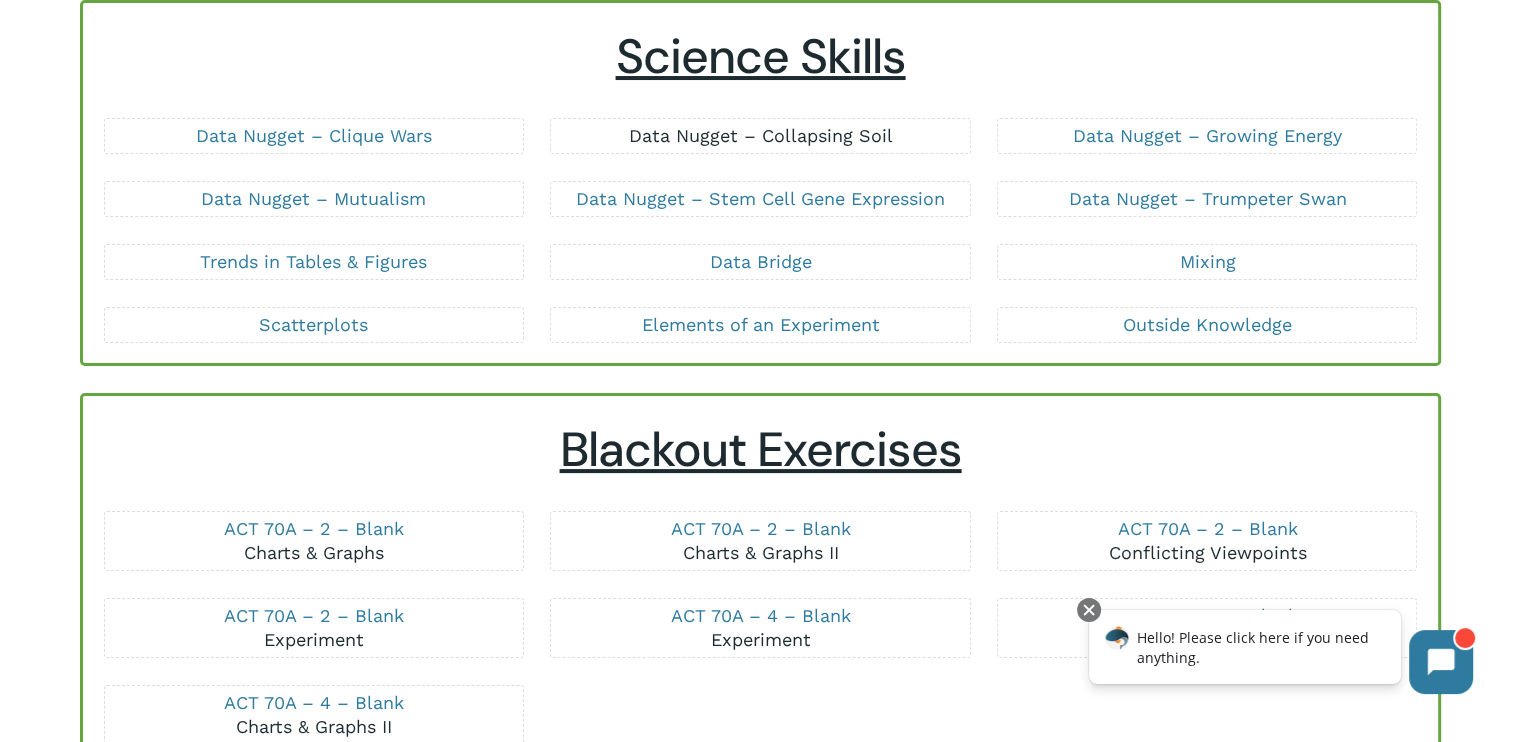 scroll, scrollTop: 198, scrollLeft: 0, axis: vertical 